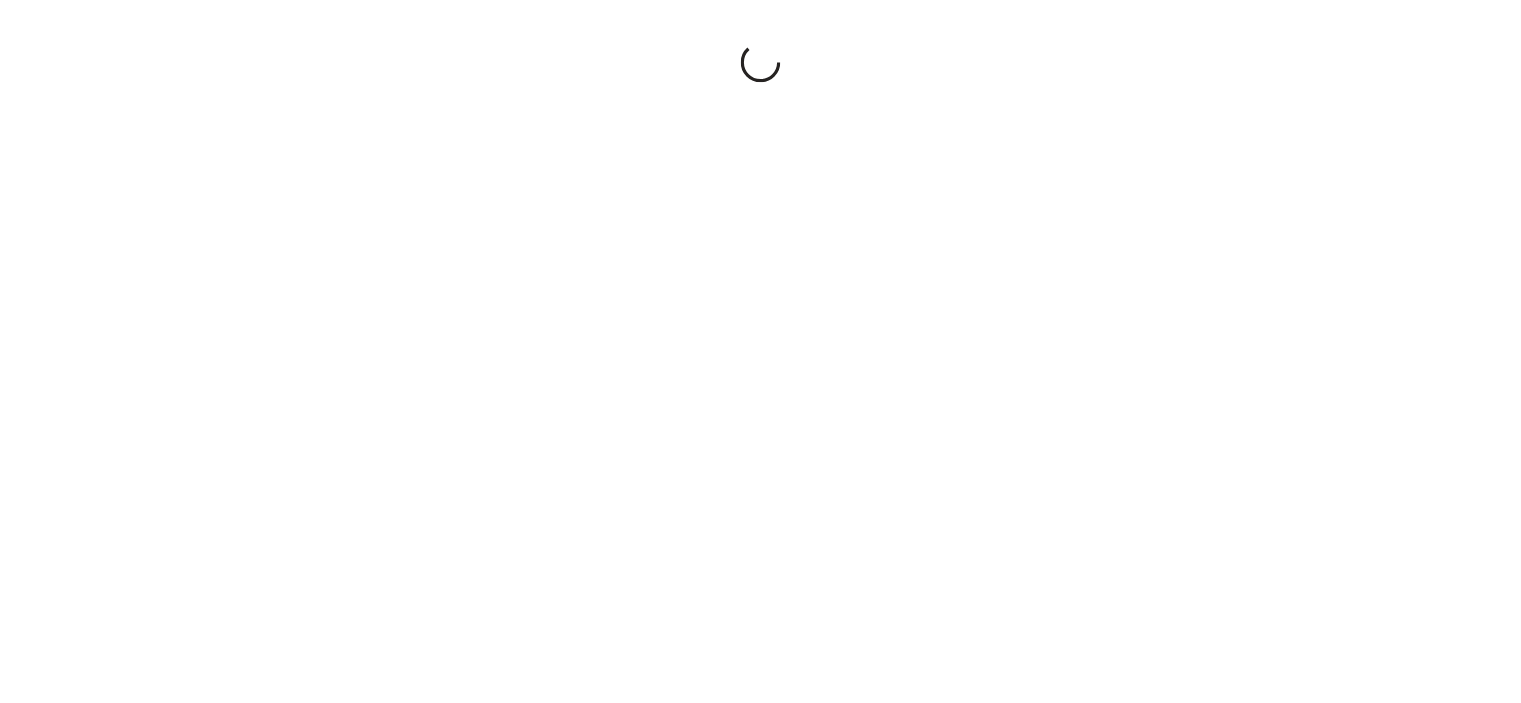 scroll, scrollTop: 0, scrollLeft: 0, axis: both 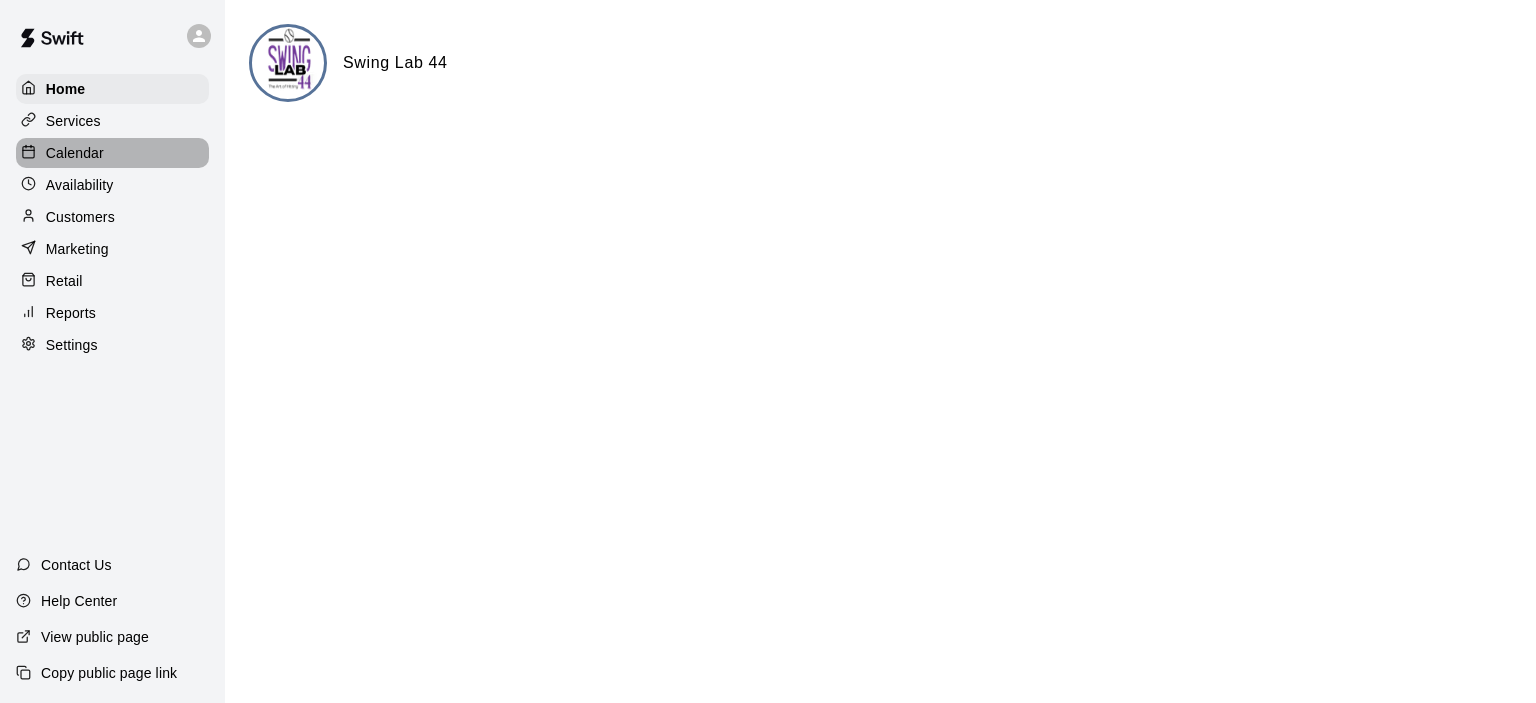 click on "Calendar" at bounding box center (75, 153) 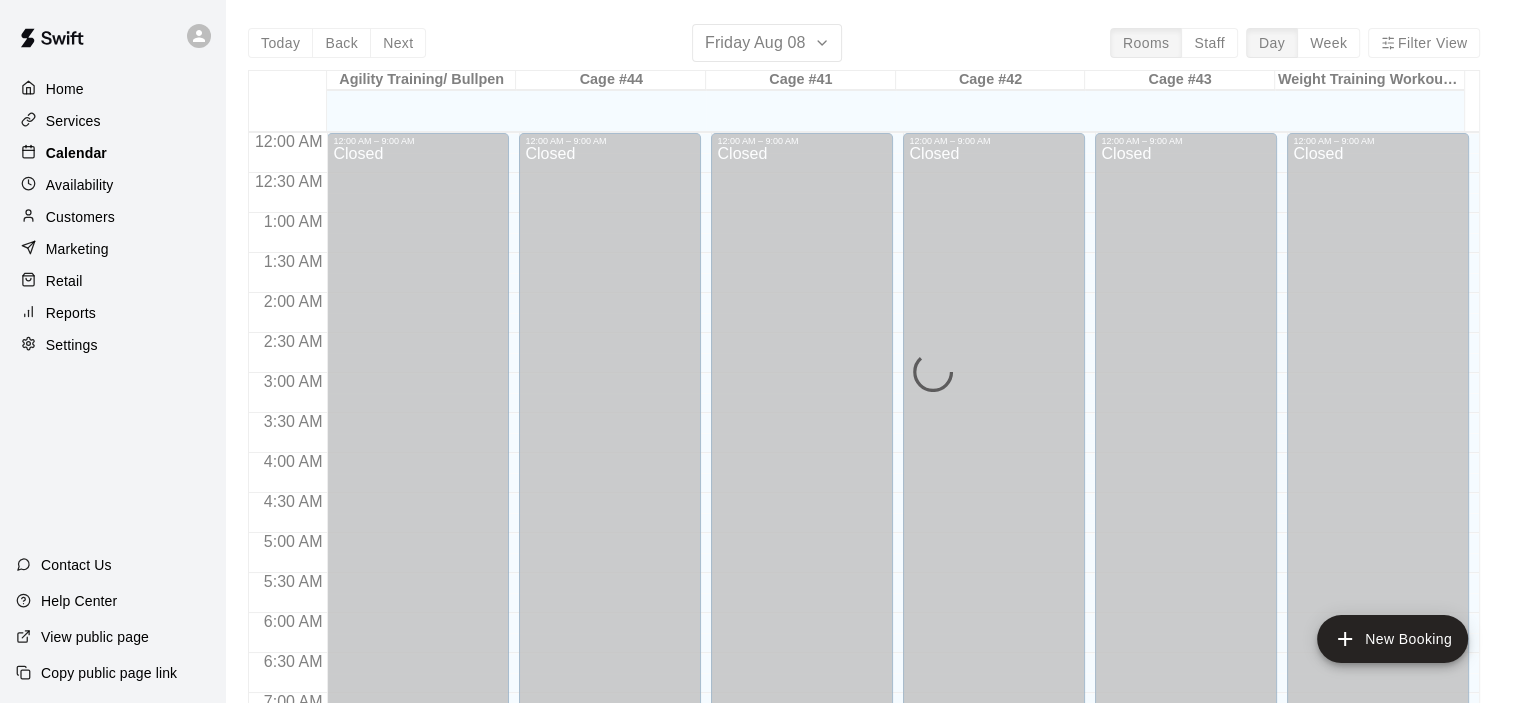 scroll, scrollTop: 1265, scrollLeft: 0, axis: vertical 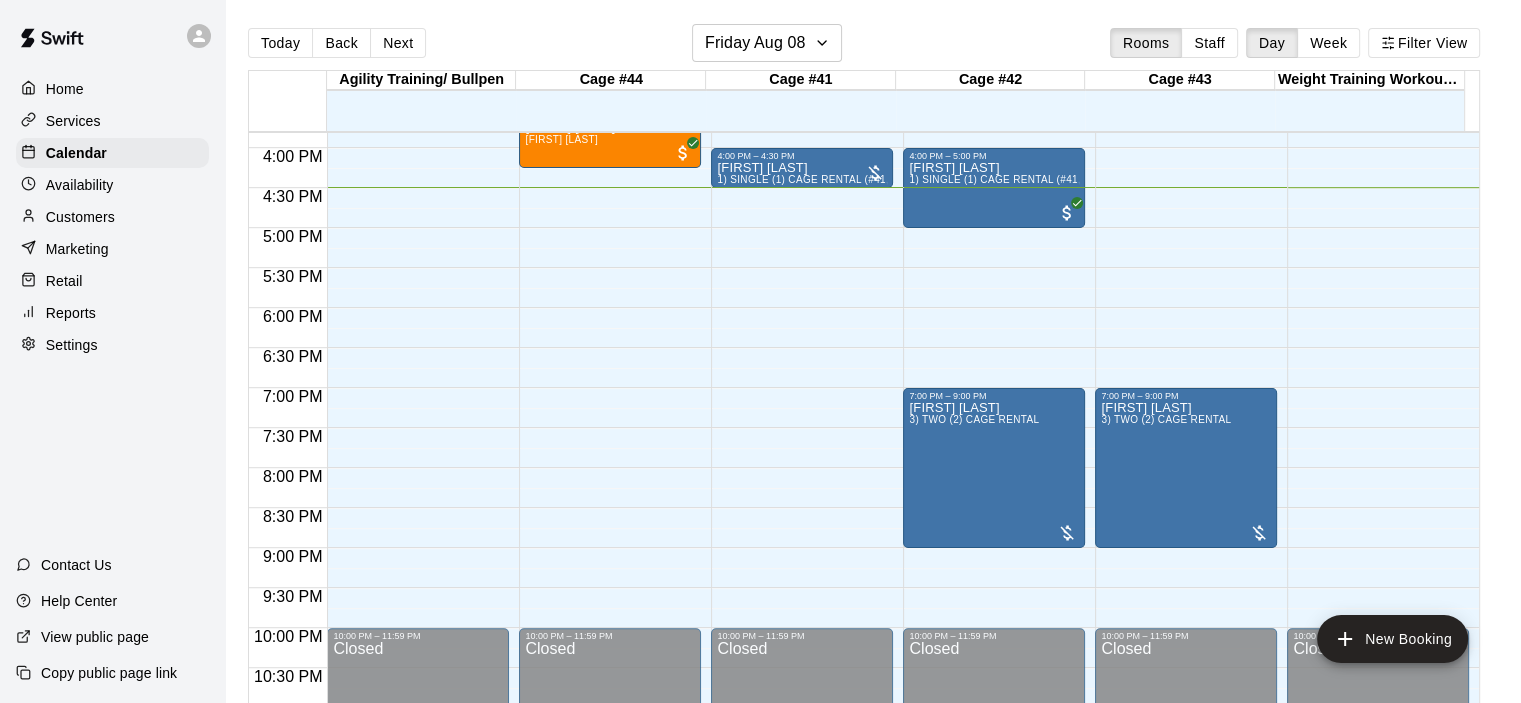 click on "Home" at bounding box center (112, 89) 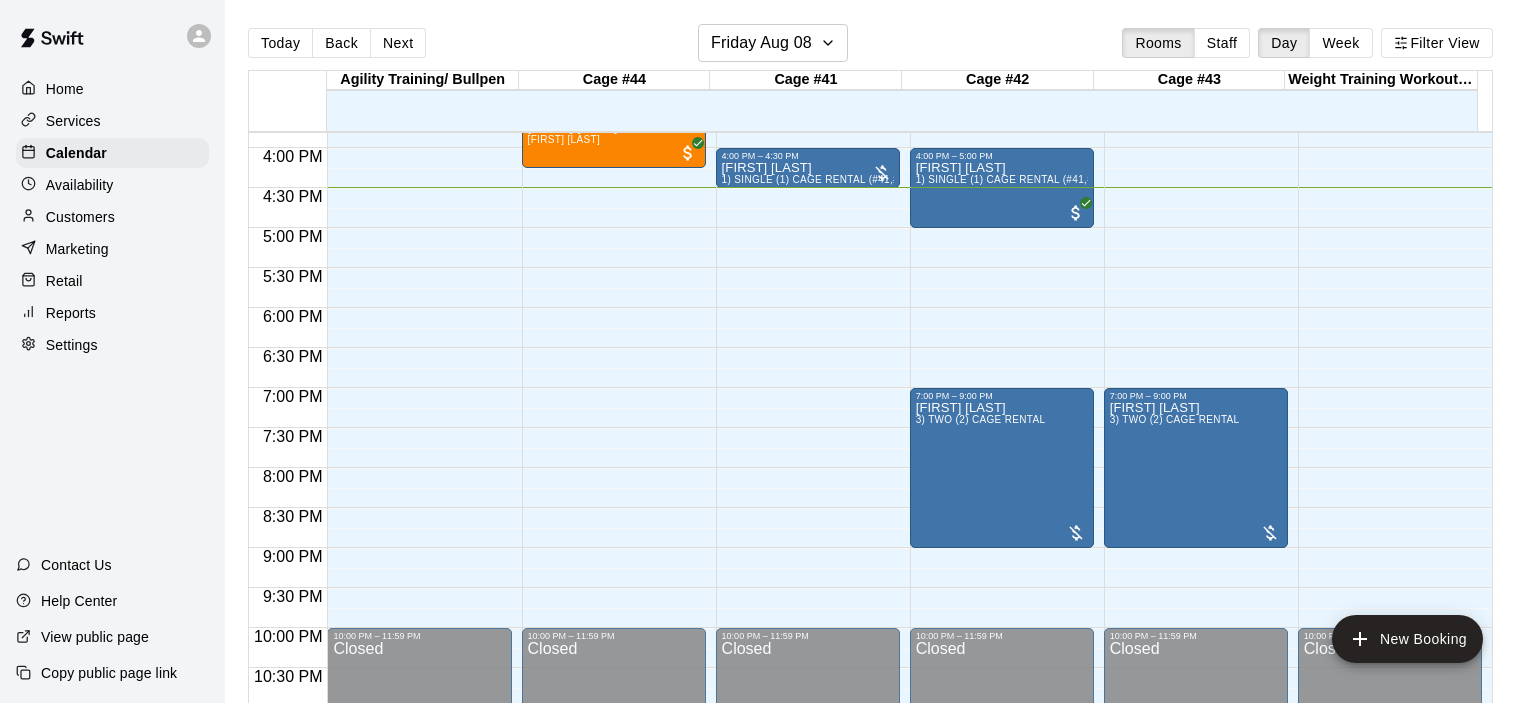 click on "Home" at bounding box center (112, 89) 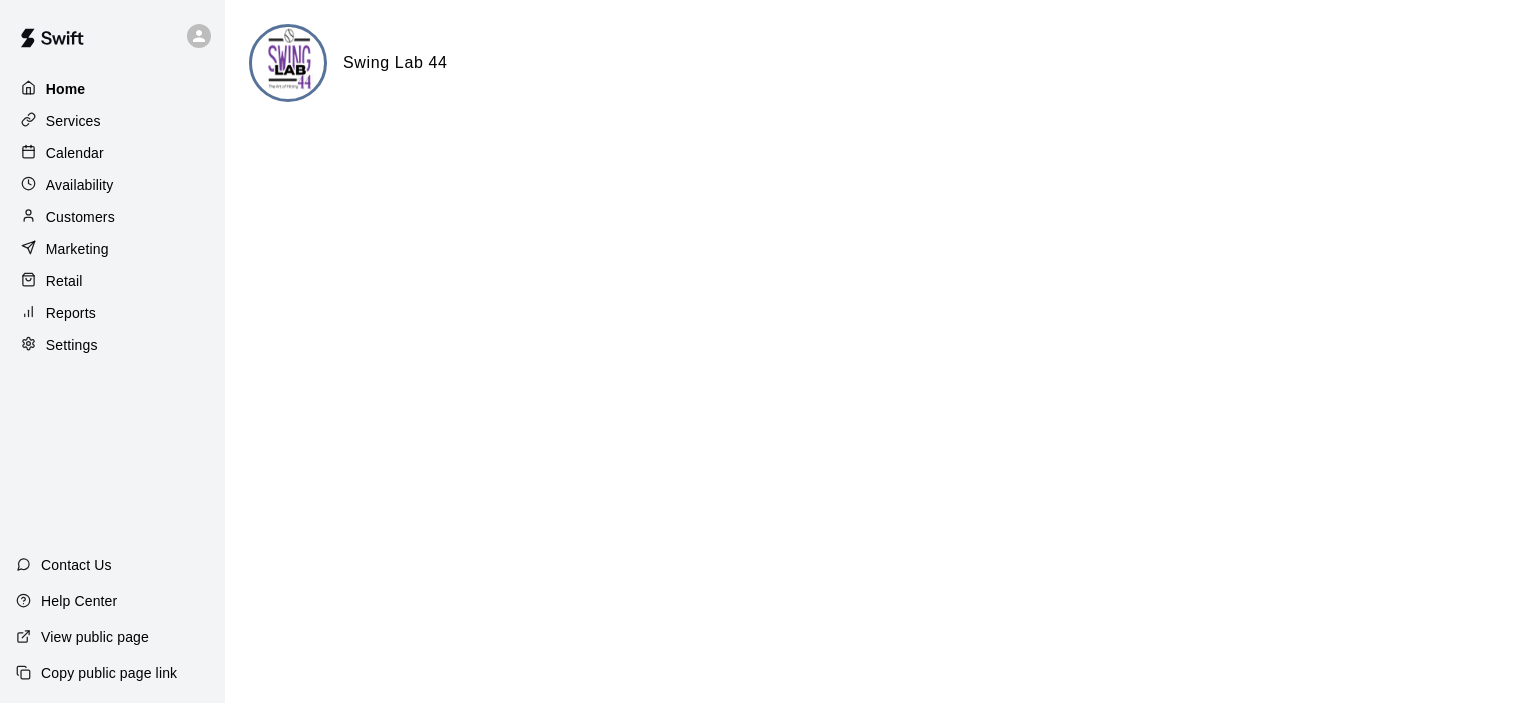 click on "Home" at bounding box center (112, 89) 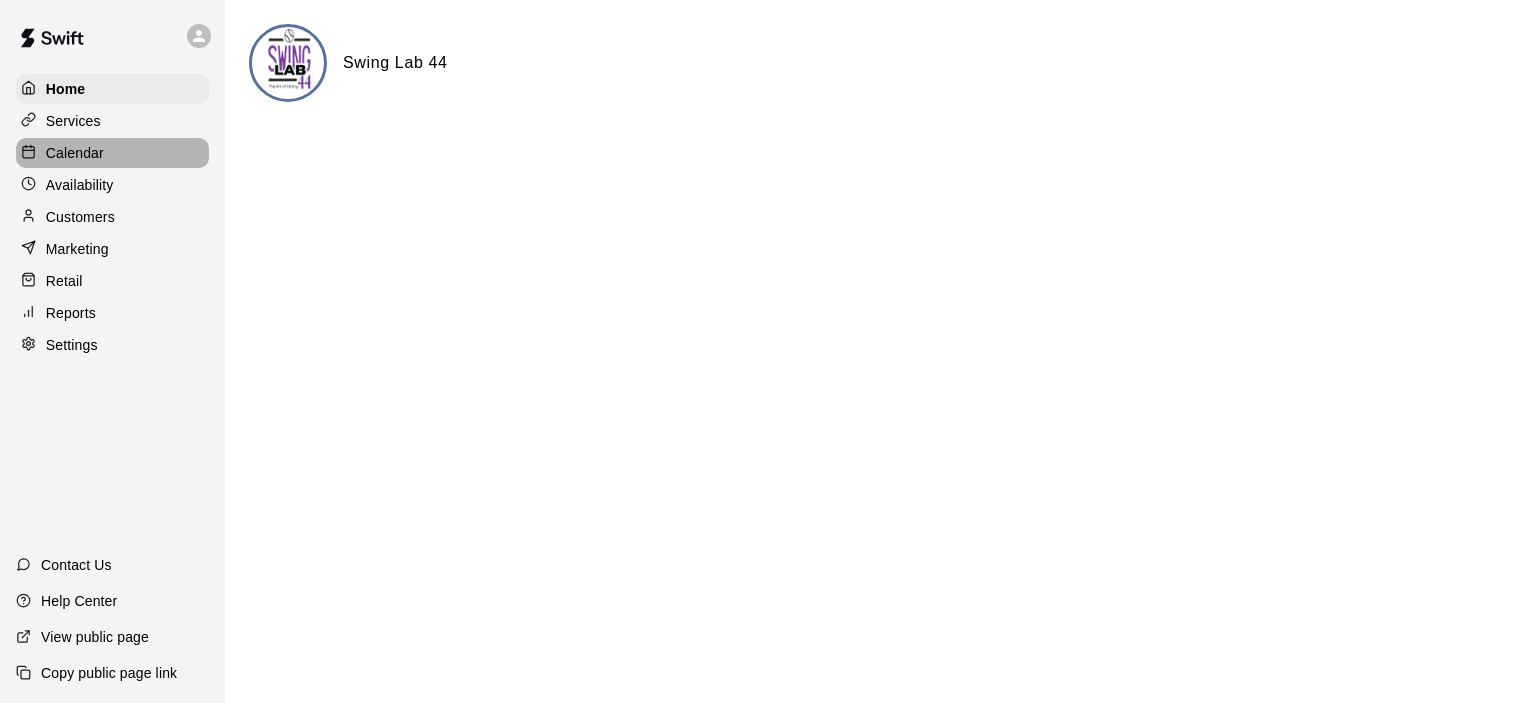 click on "Calendar" at bounding box center (112, 153) 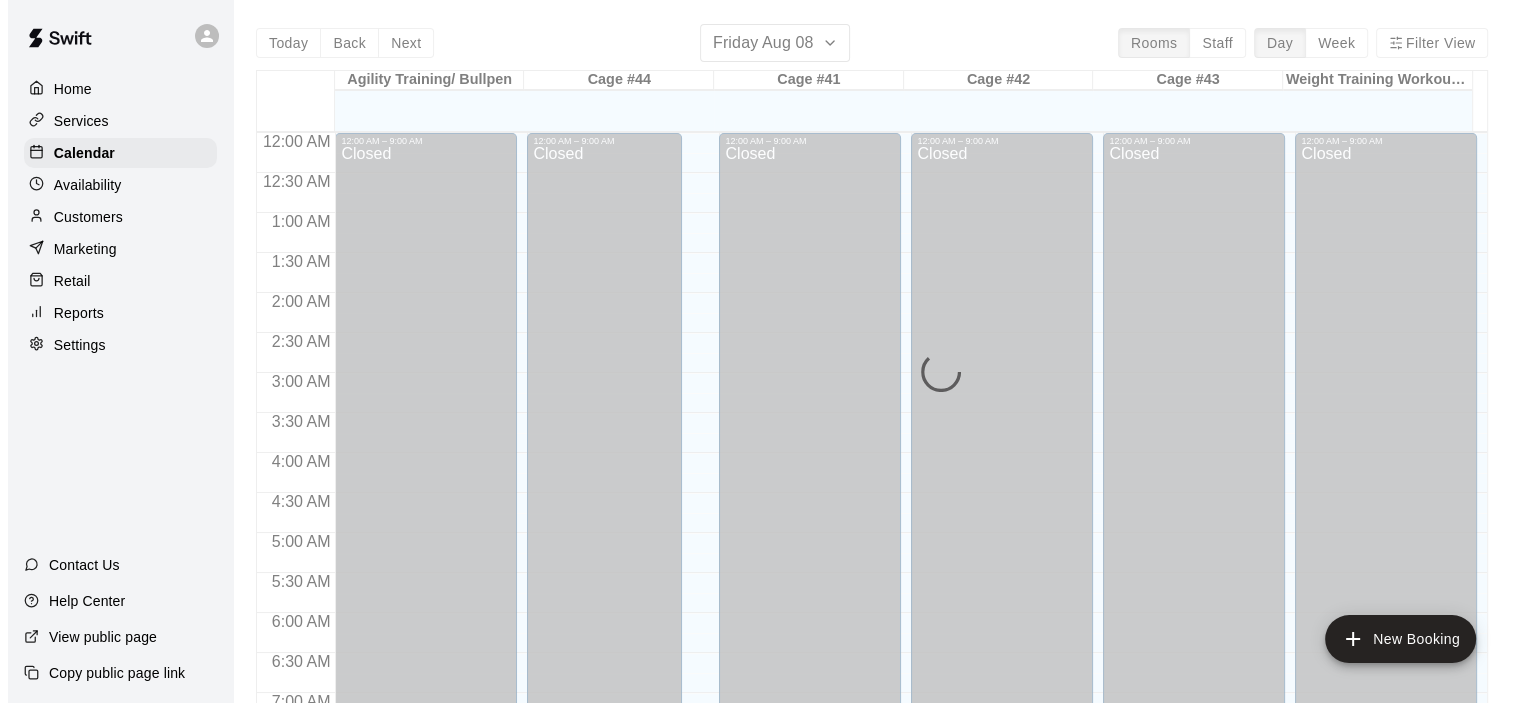 scroll, scrollTop: 1265, scrollLeft: 0, axis: vertical 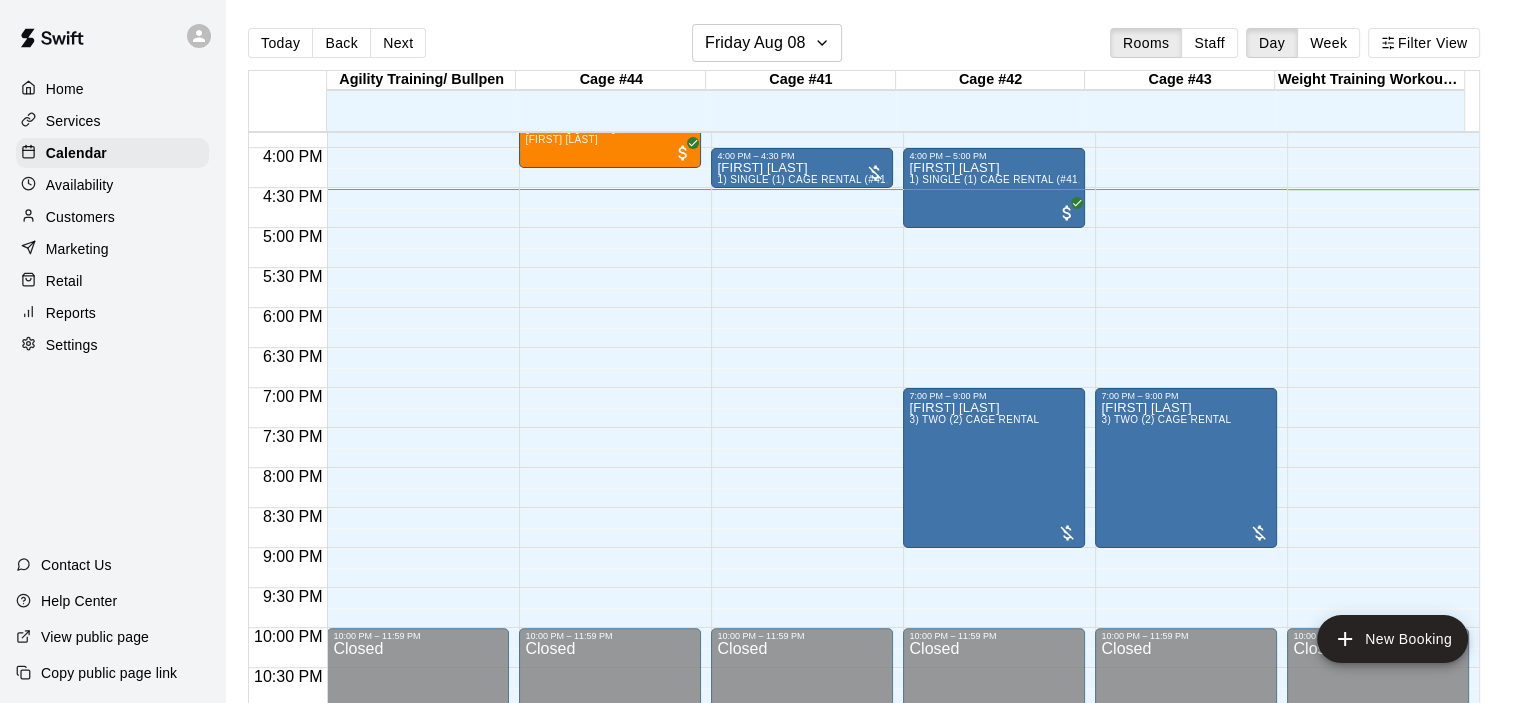 click on "12:00 AM – 9:00 AM Closed 10:00 AM – 10:45 AM [FIRST] [LAST] [FIRST] [LAST] 8:45 AM – 10:00 AM [FIRST] [LAST] [FIRST] [LAST] 3:30 PM – 4:15 PM [FIRST] [LAST] [FIRST] [LAST] 10:00 PM – 11:59 PM Closed" at bounding box center (610, -172) 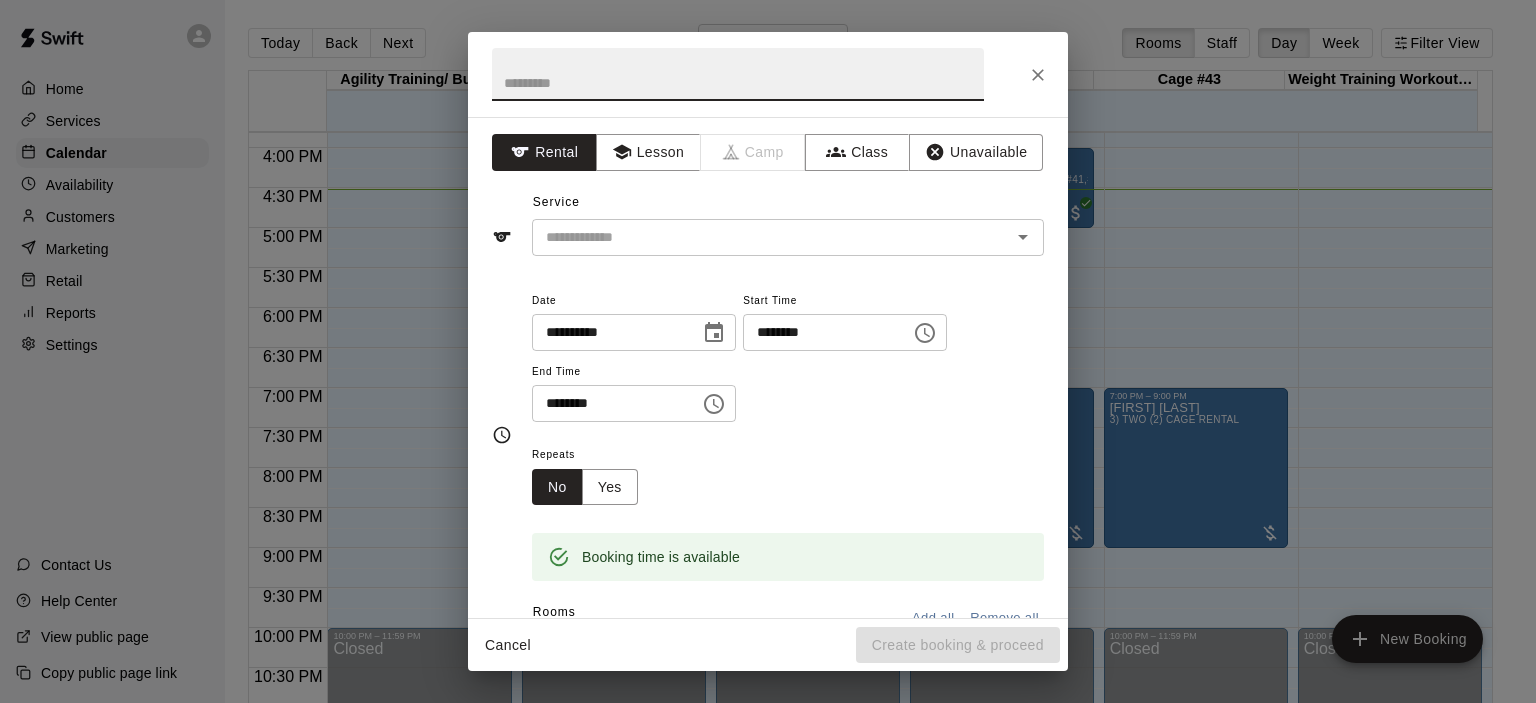 click 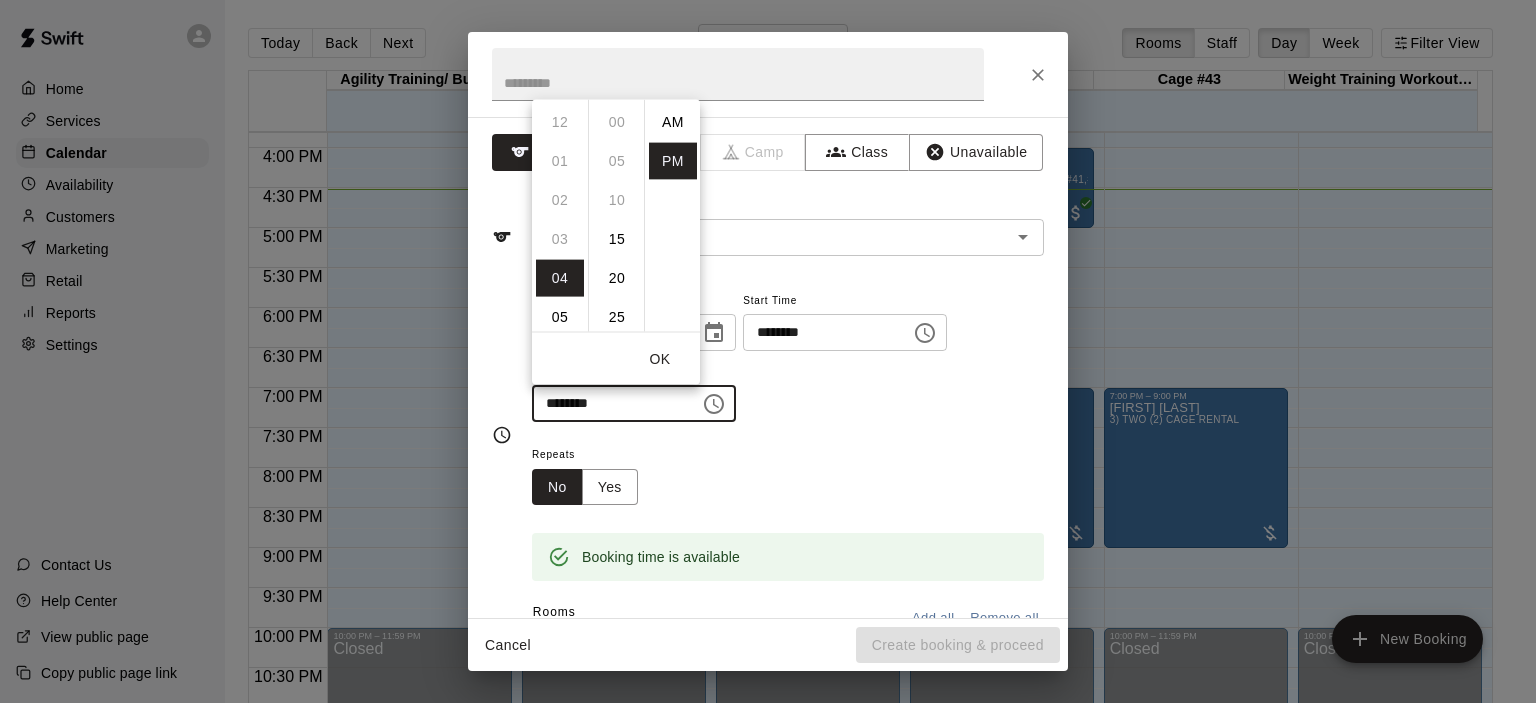 scroll, scrollTop: 156, scrollLeft: 0, axis: vertical 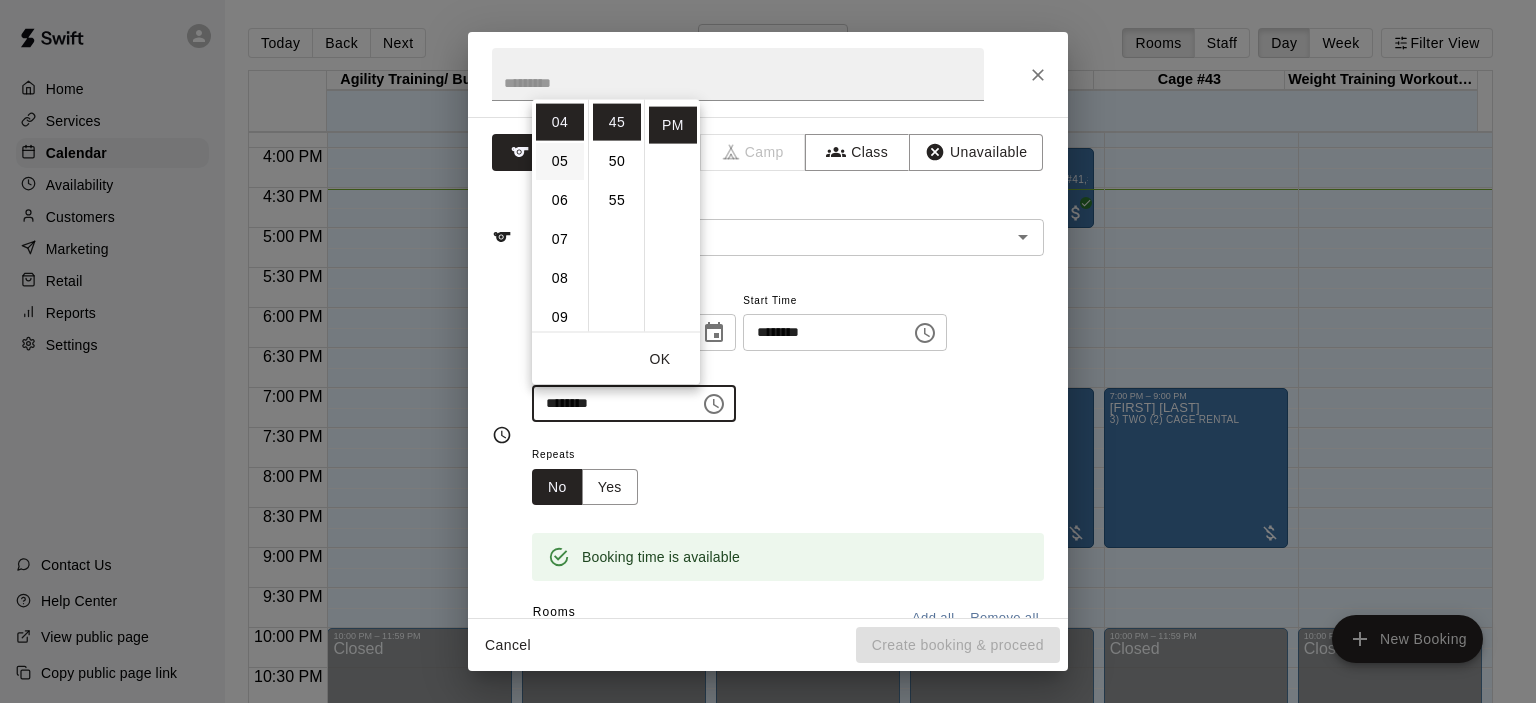 click on "05" at bounding box center [560, 160] 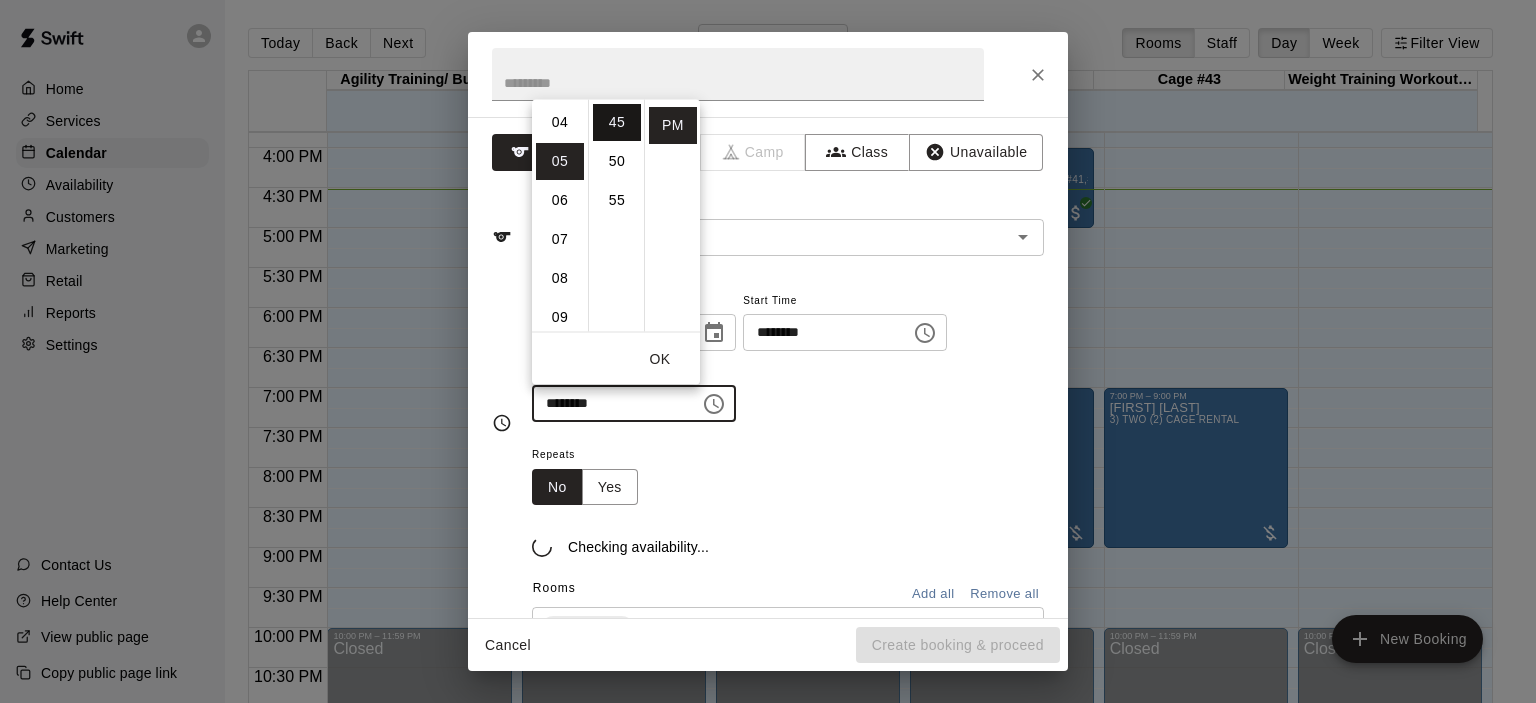 scroll, scrollTop: 195, scrollLeft: 0, axis: vertical 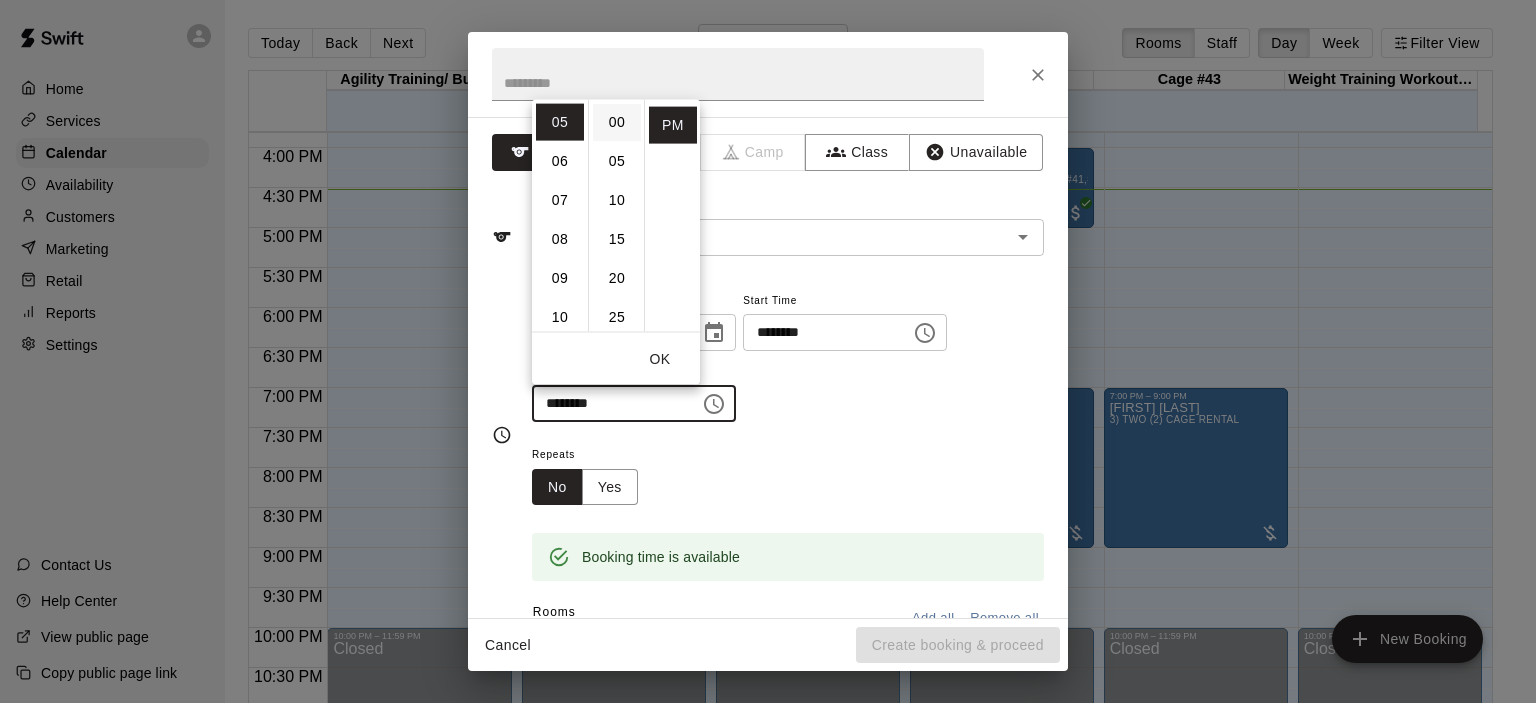 click on "00" at bounding box center (617, 121) 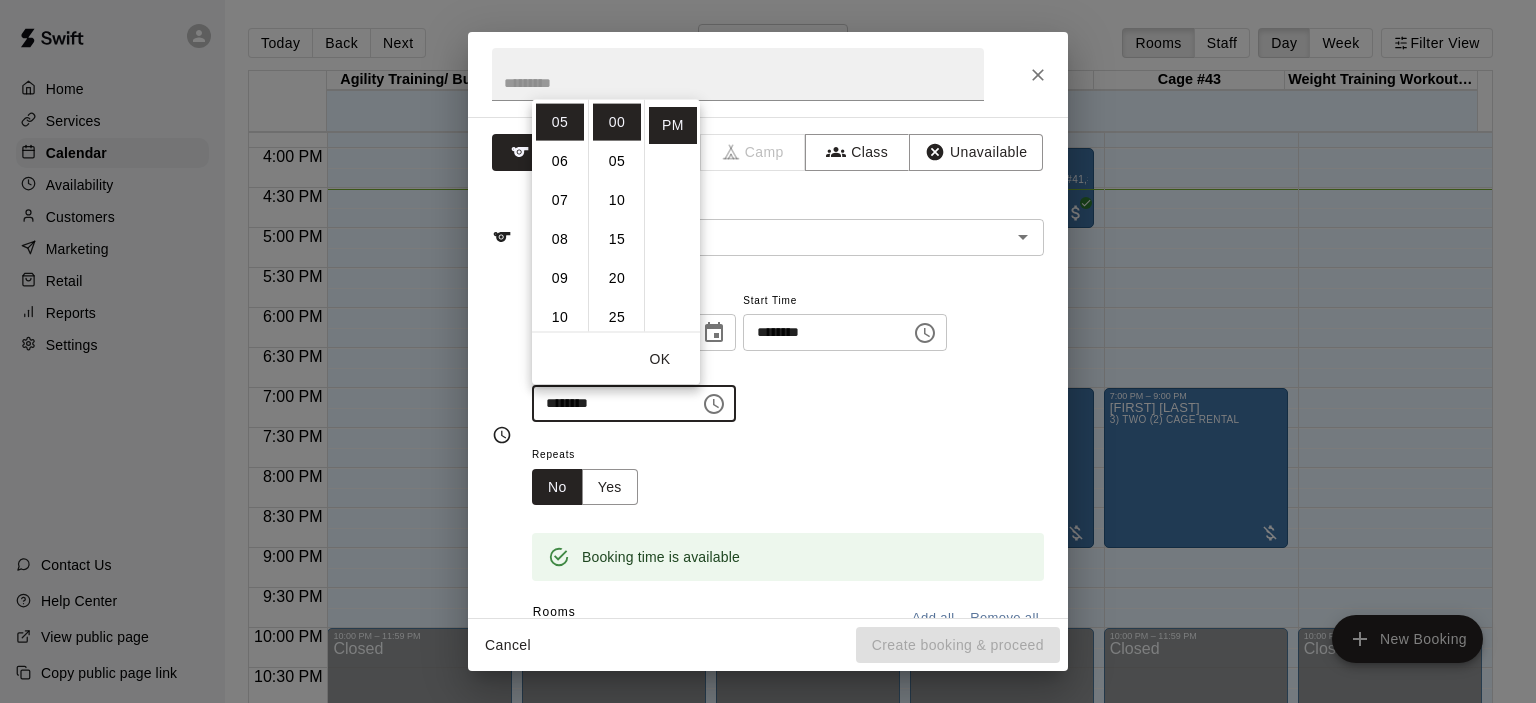 click on "**********" at bounding box center [768, 367] 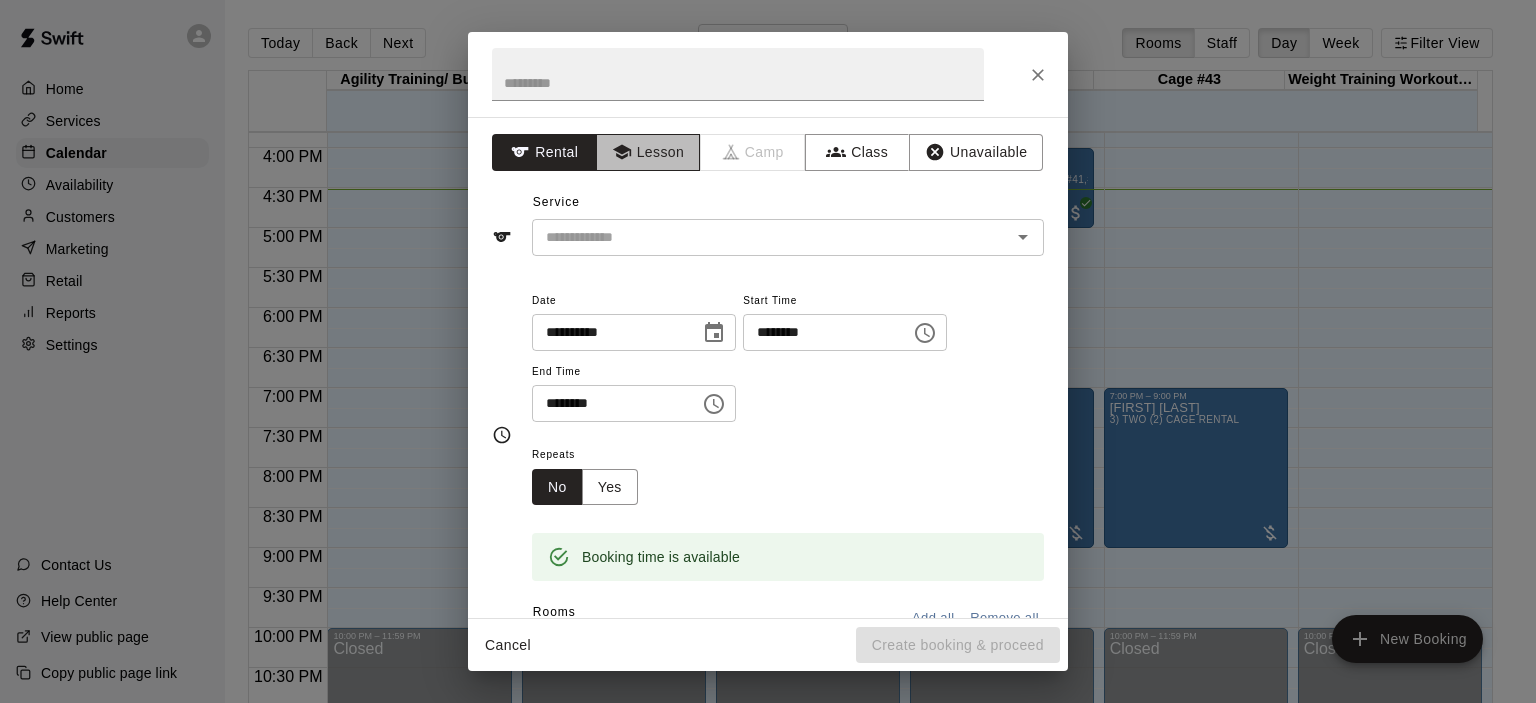 click on "Lesson" at bounding box center [648, 152] 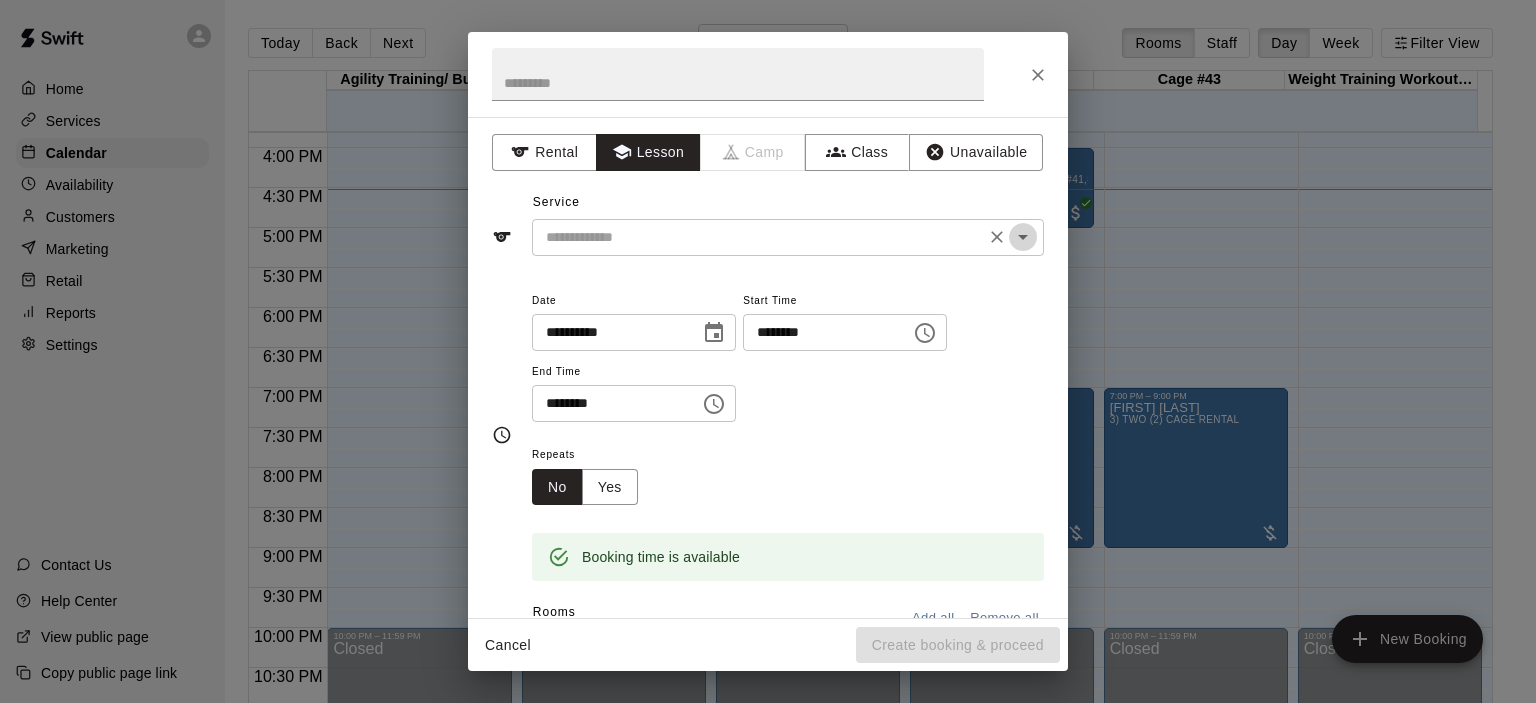 click 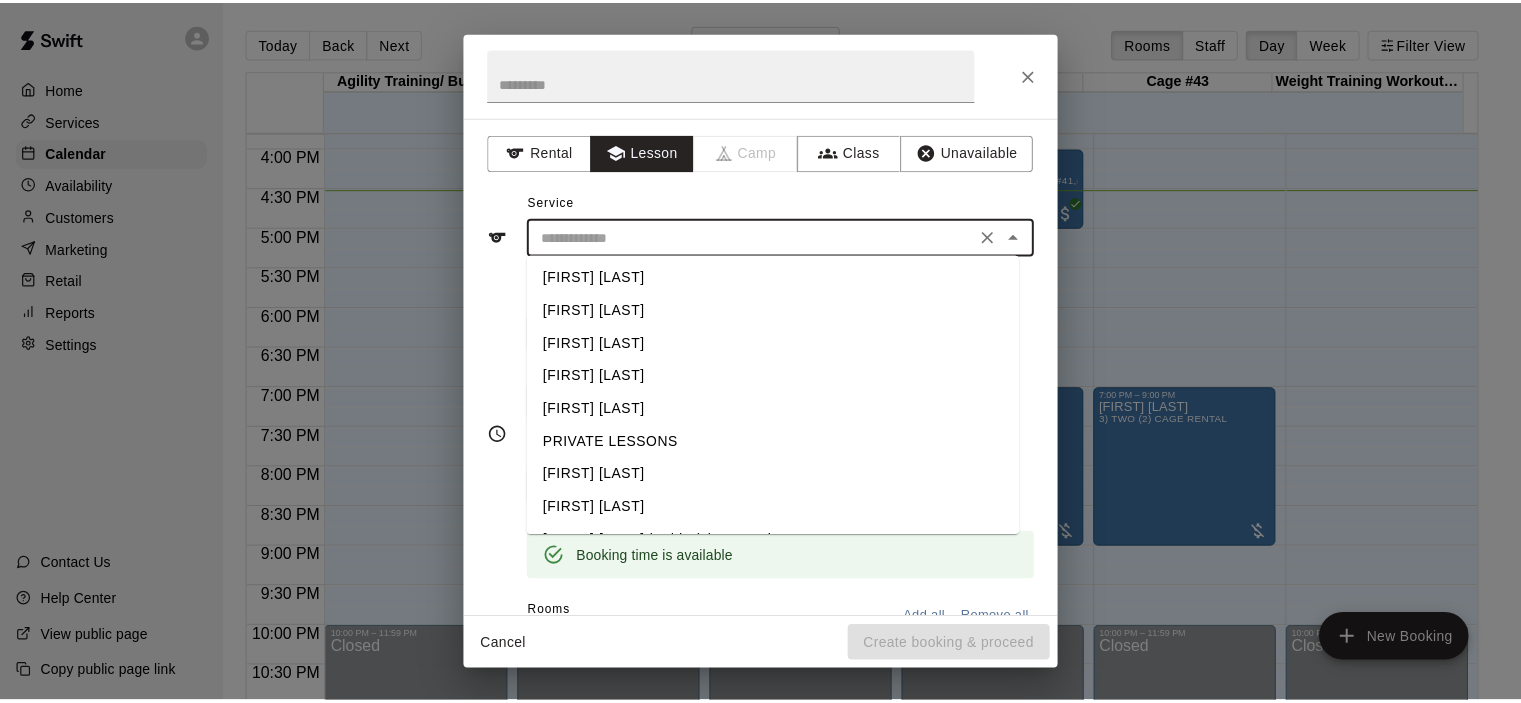 scroll, scrollTop: 64, scrollLeft: 0, axis: vertical 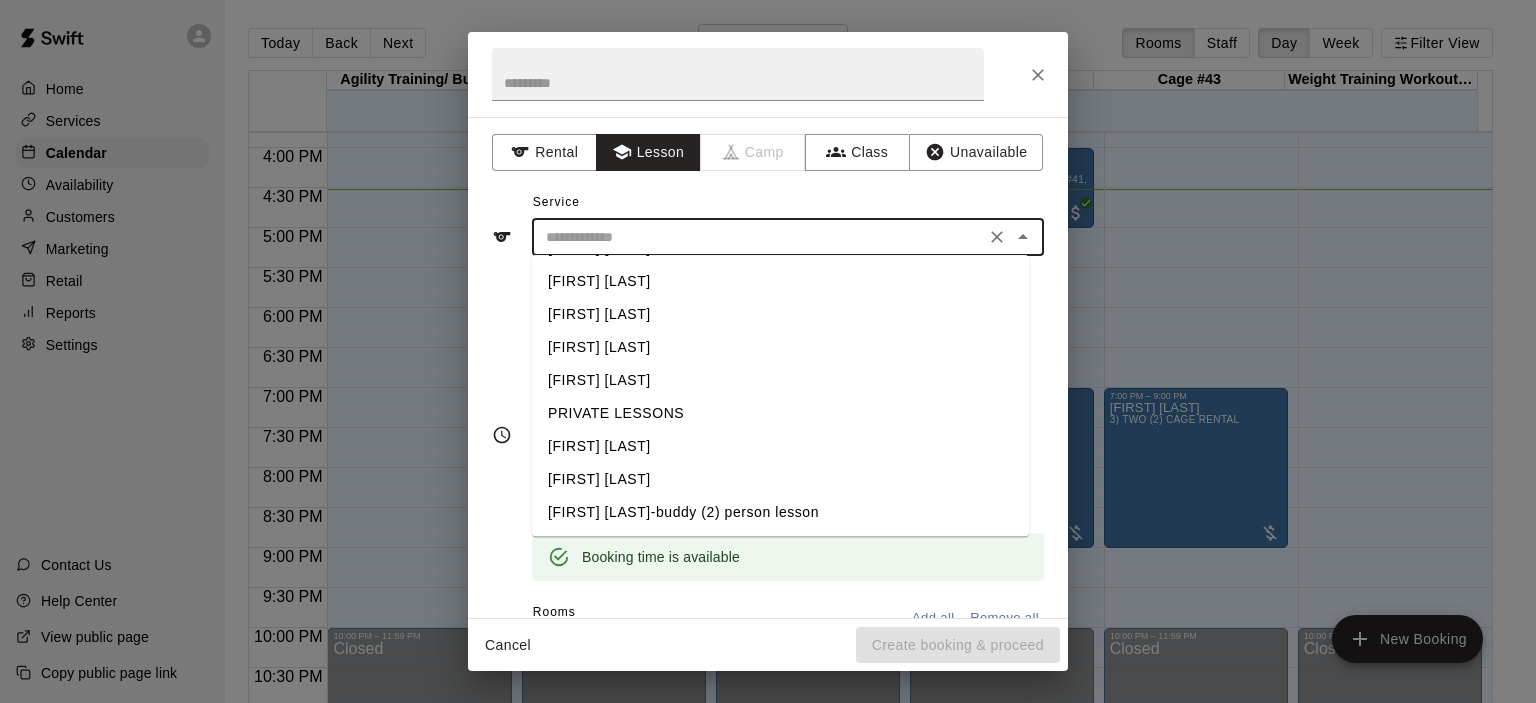 click on "[FIRST] [LAST]" at bounding box center (780, 479) 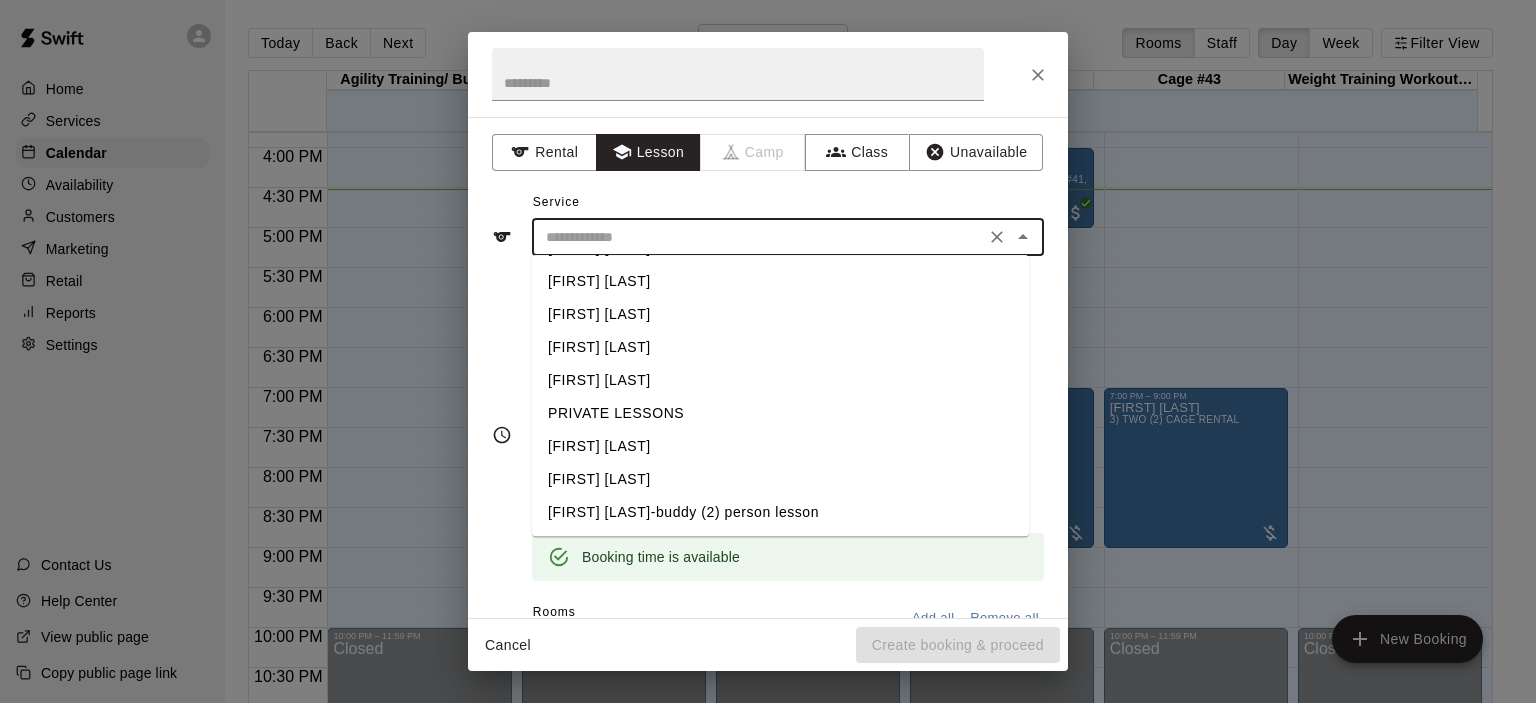 type on "**********" 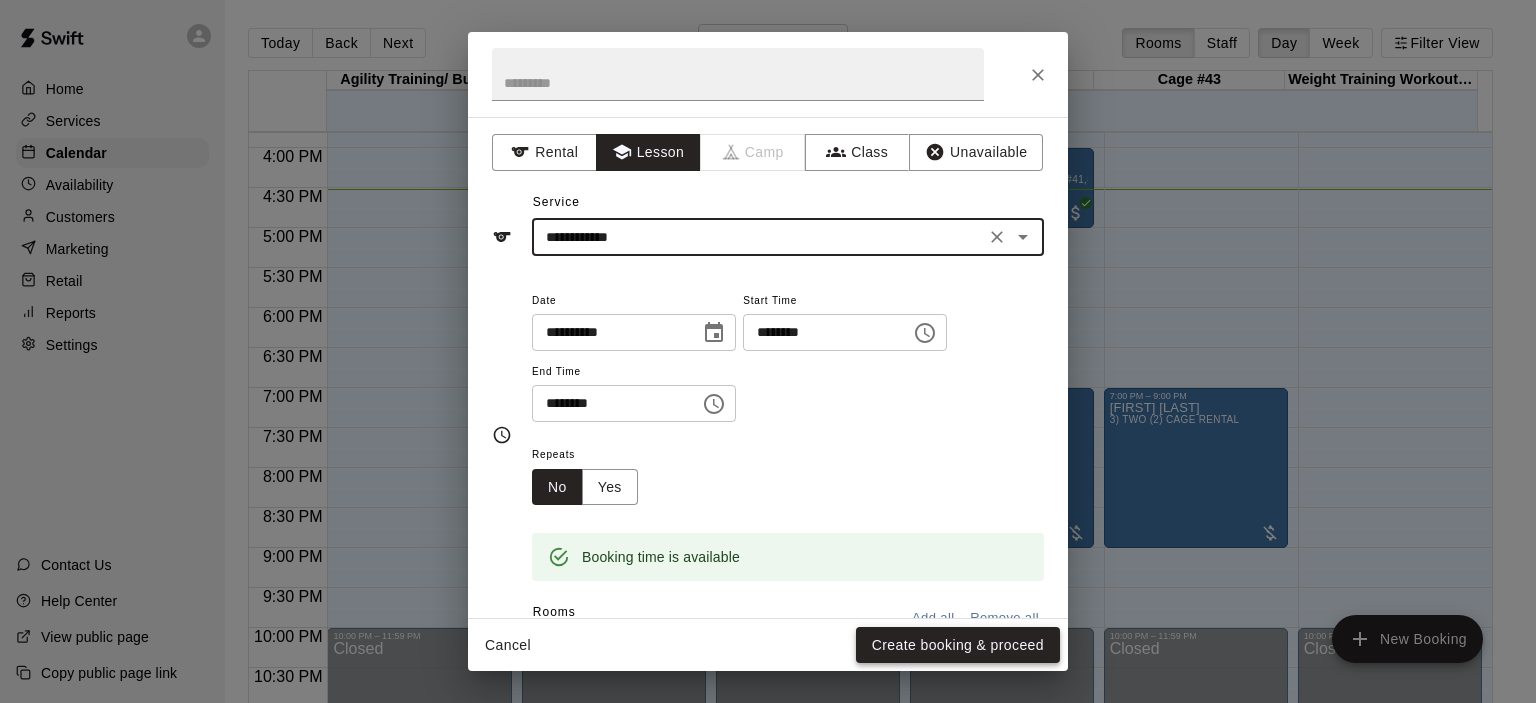 click on "Create booking & proceed" at bounding box center (958, 645) 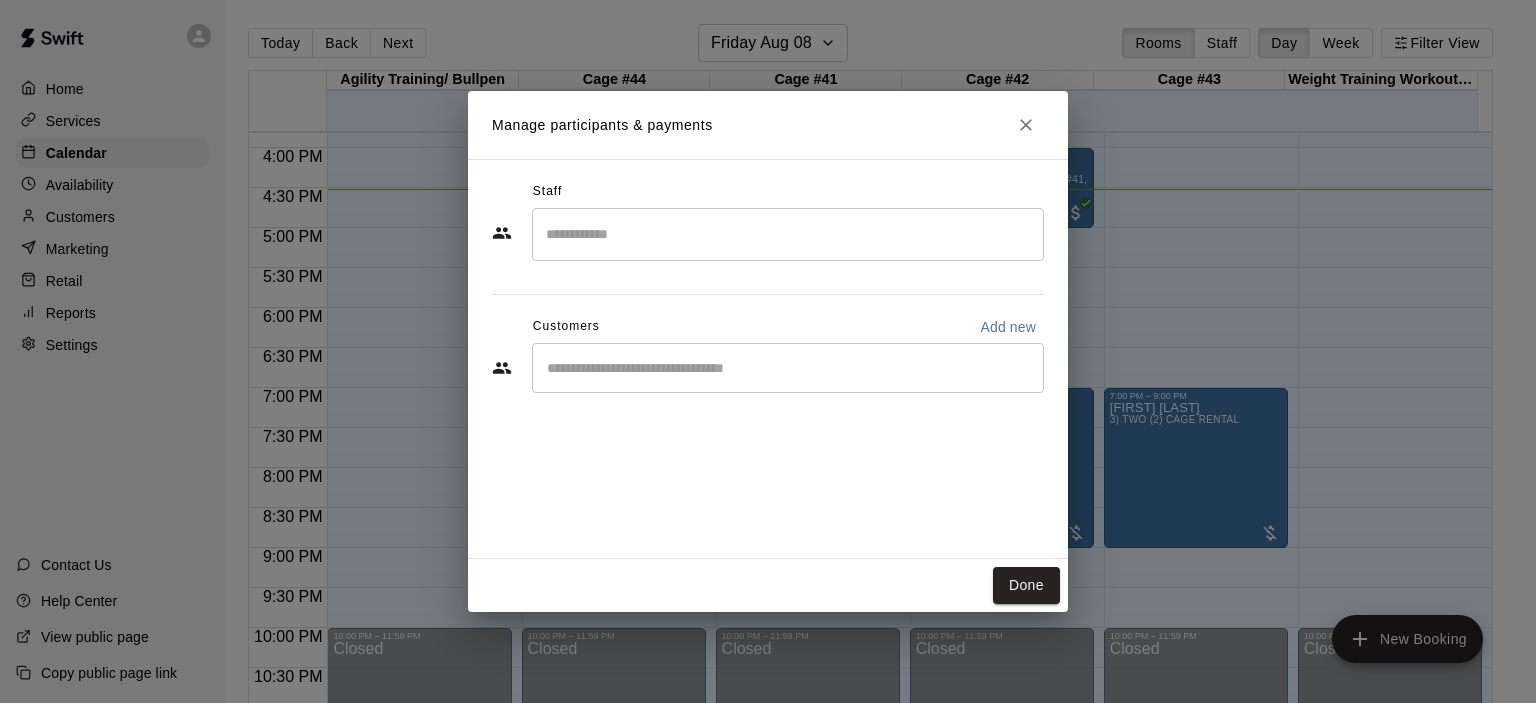 click on "​" at bounding box center (788, 368) 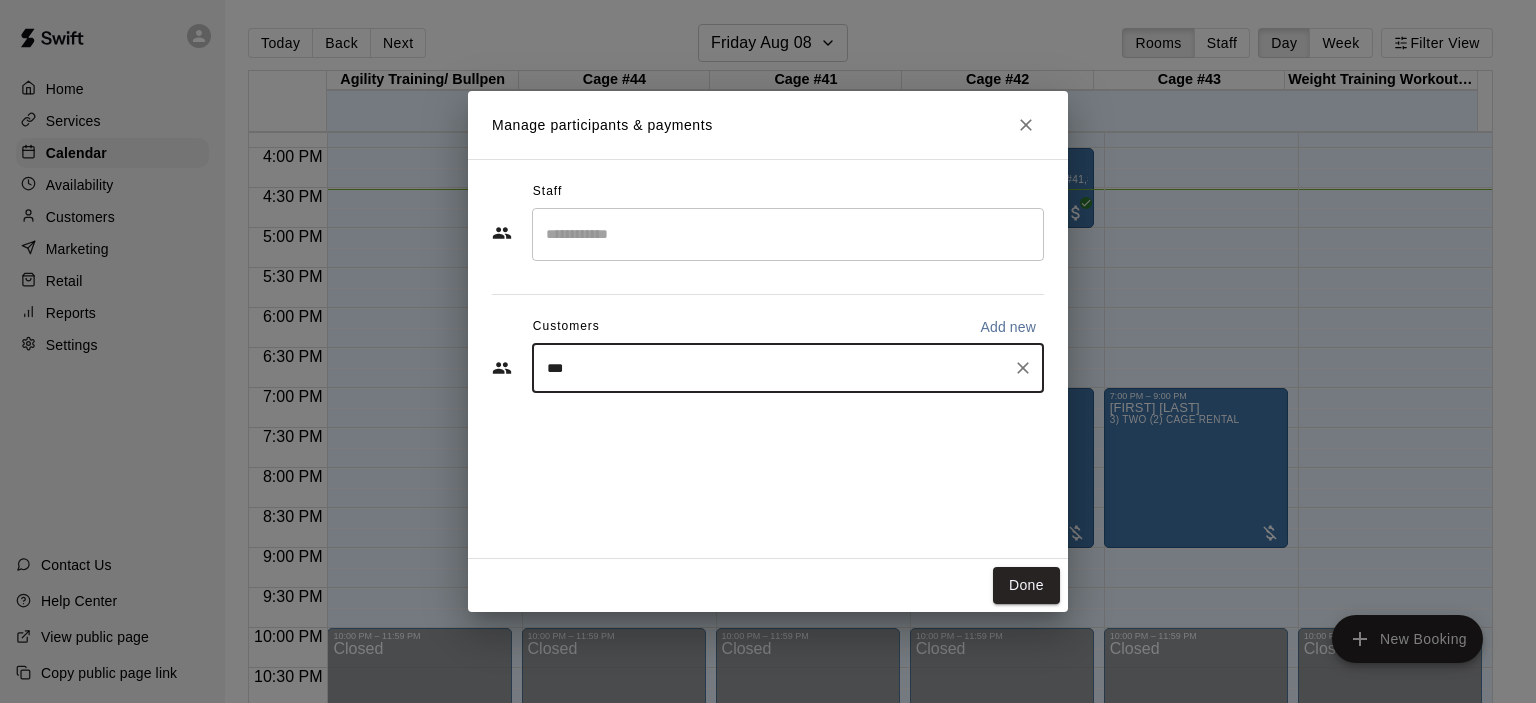 type on "****" 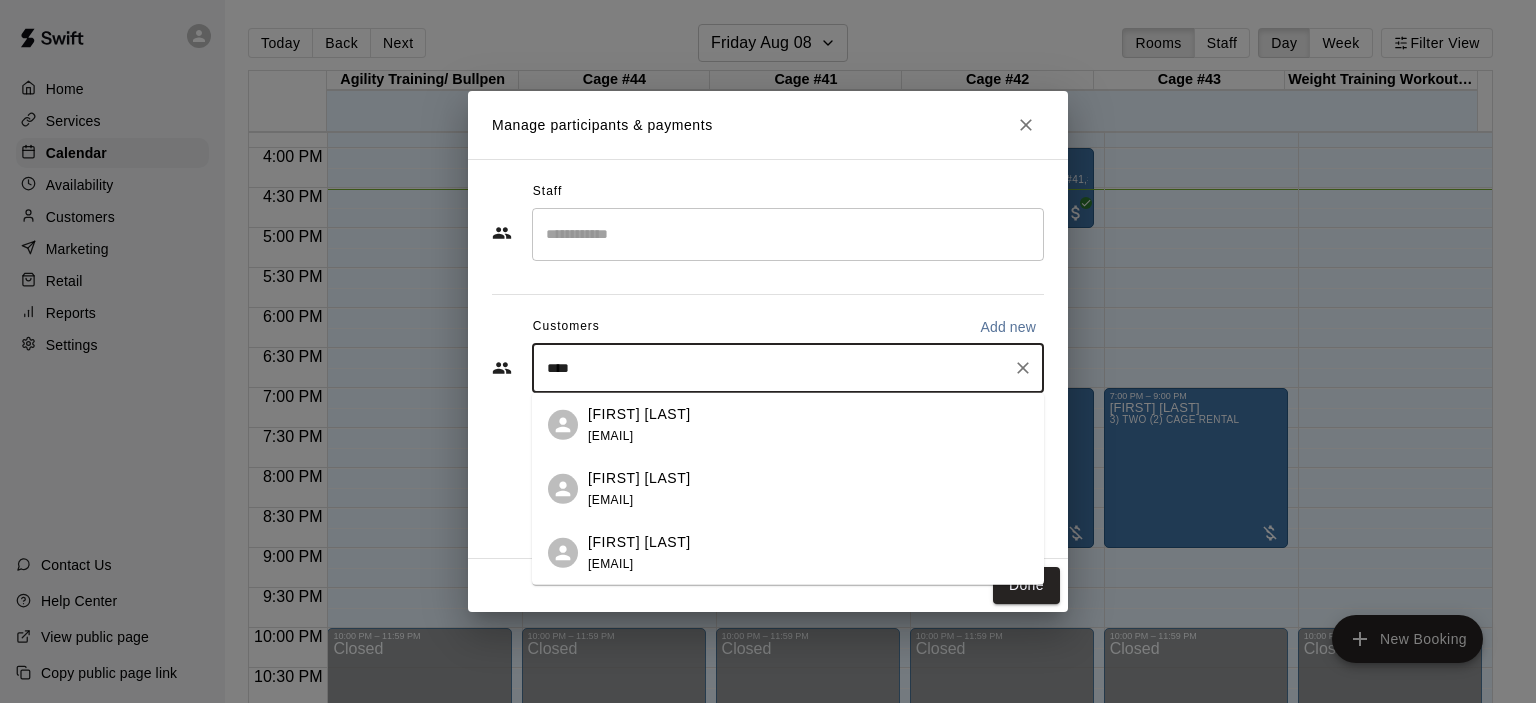 click on "[FIRST] [LAST]" at bounding box center [639, 413] 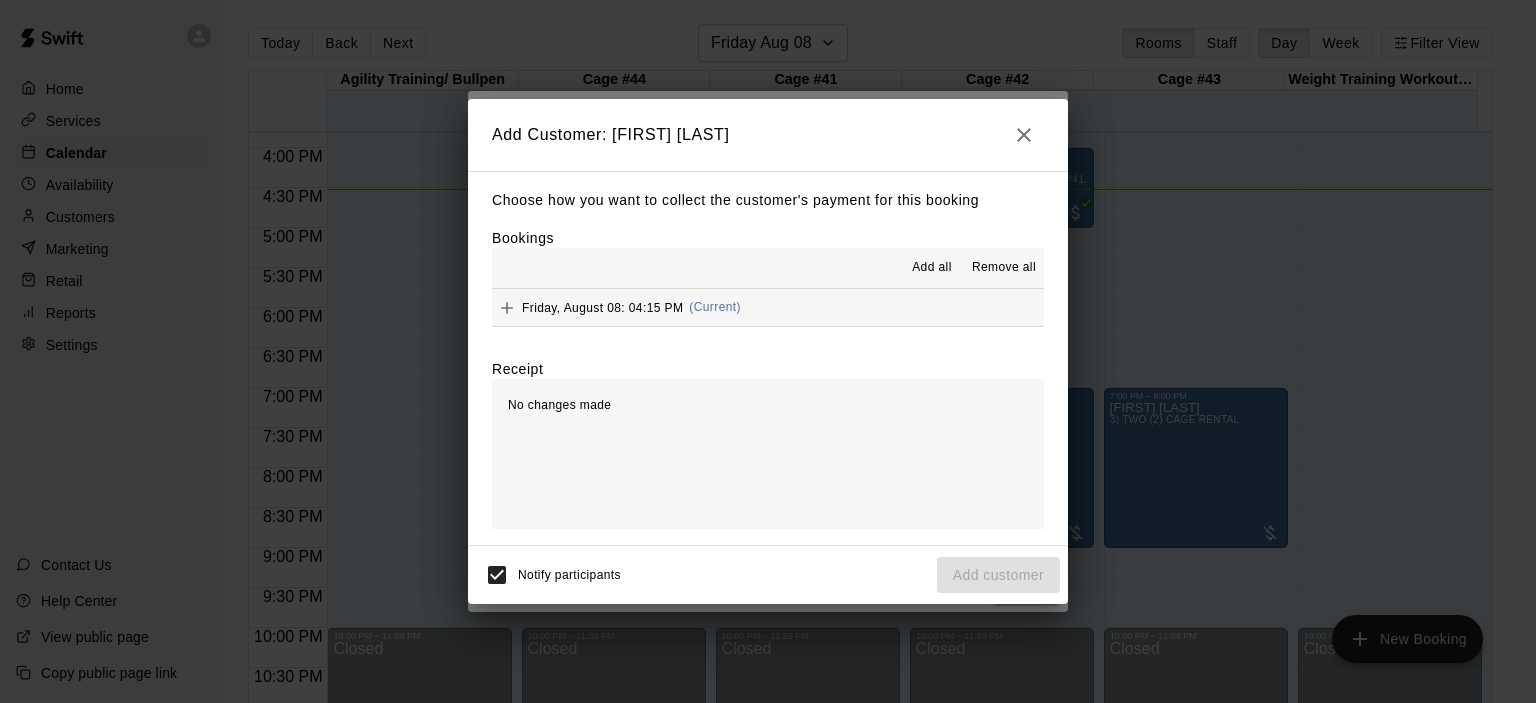 click on "(Current)" at bounding box center (715, 307) 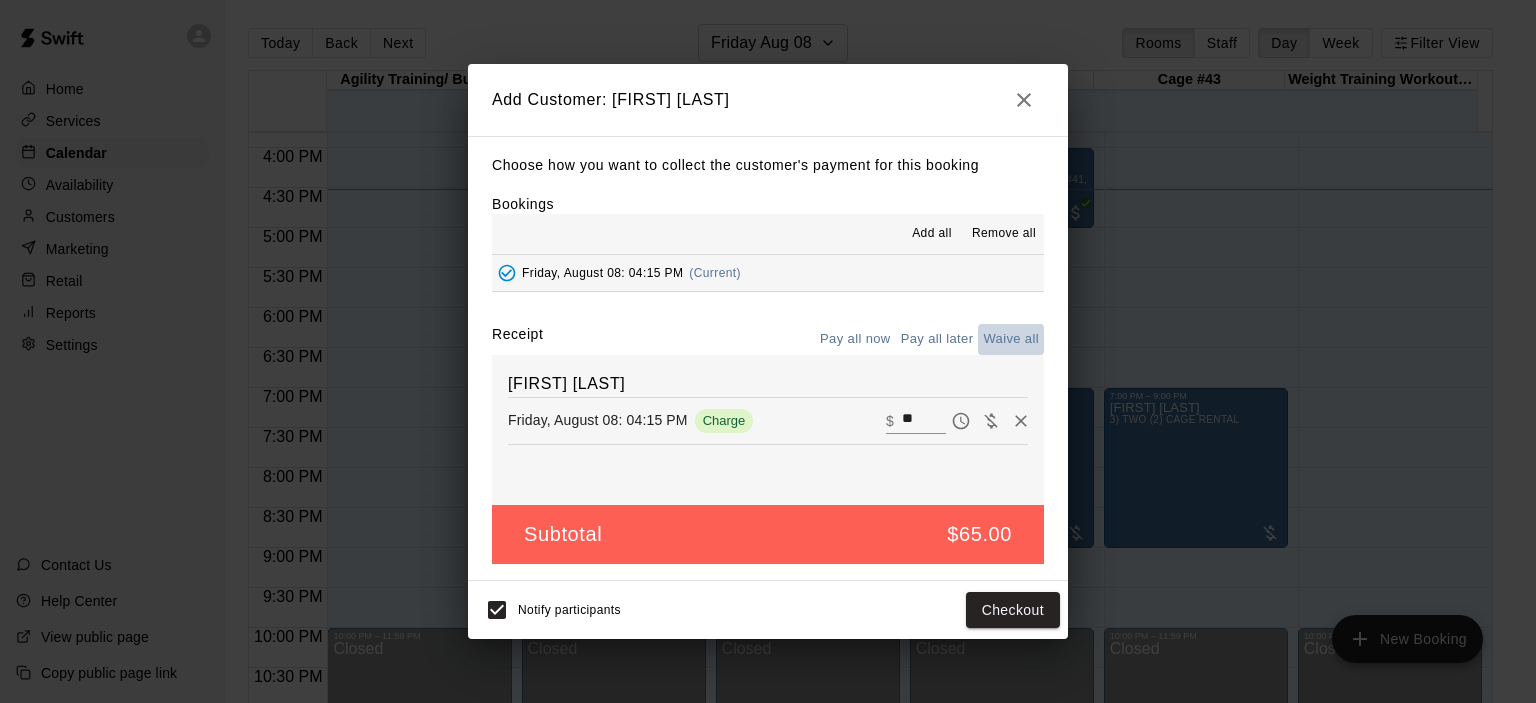 click on "Waive all" at bounding box center [1011, 339] 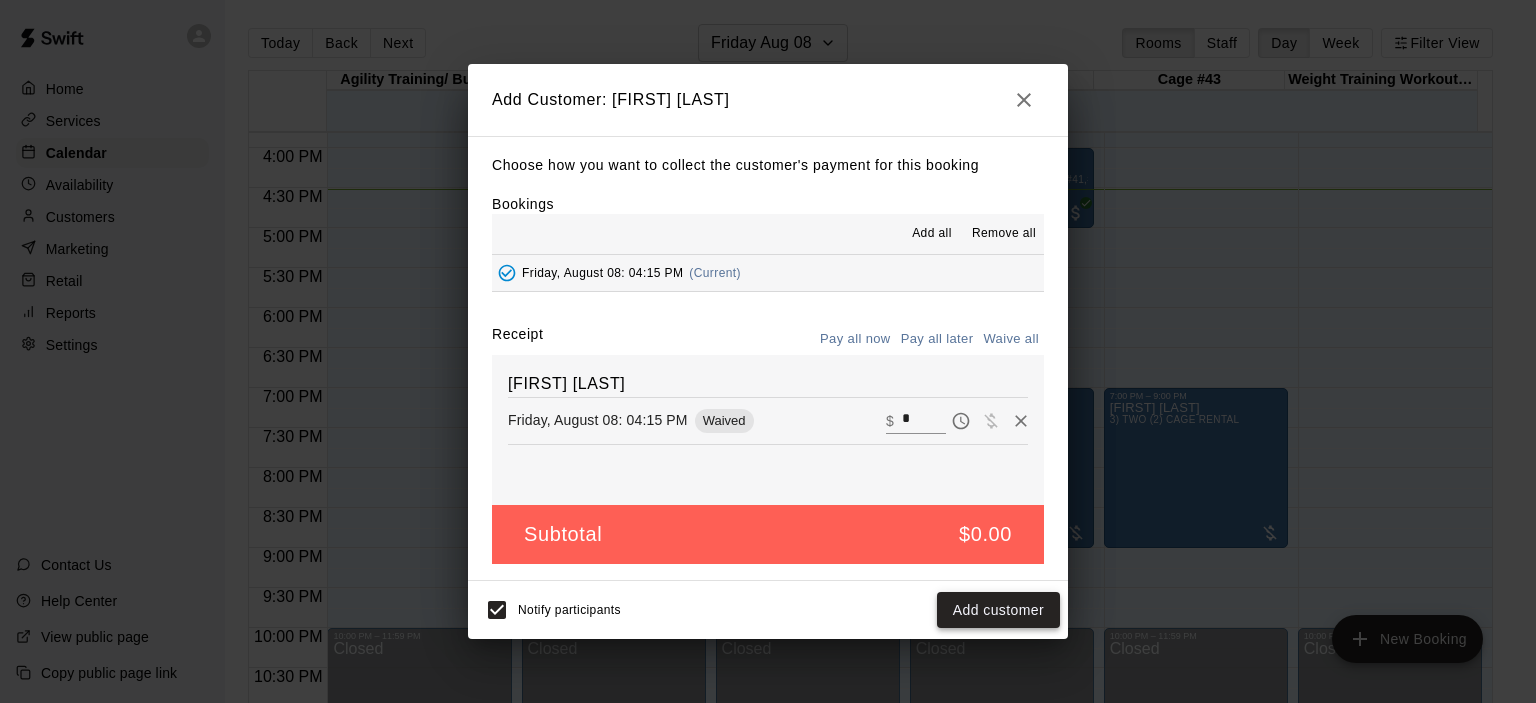 click on "Add customer" at bounding box center [998, 610] 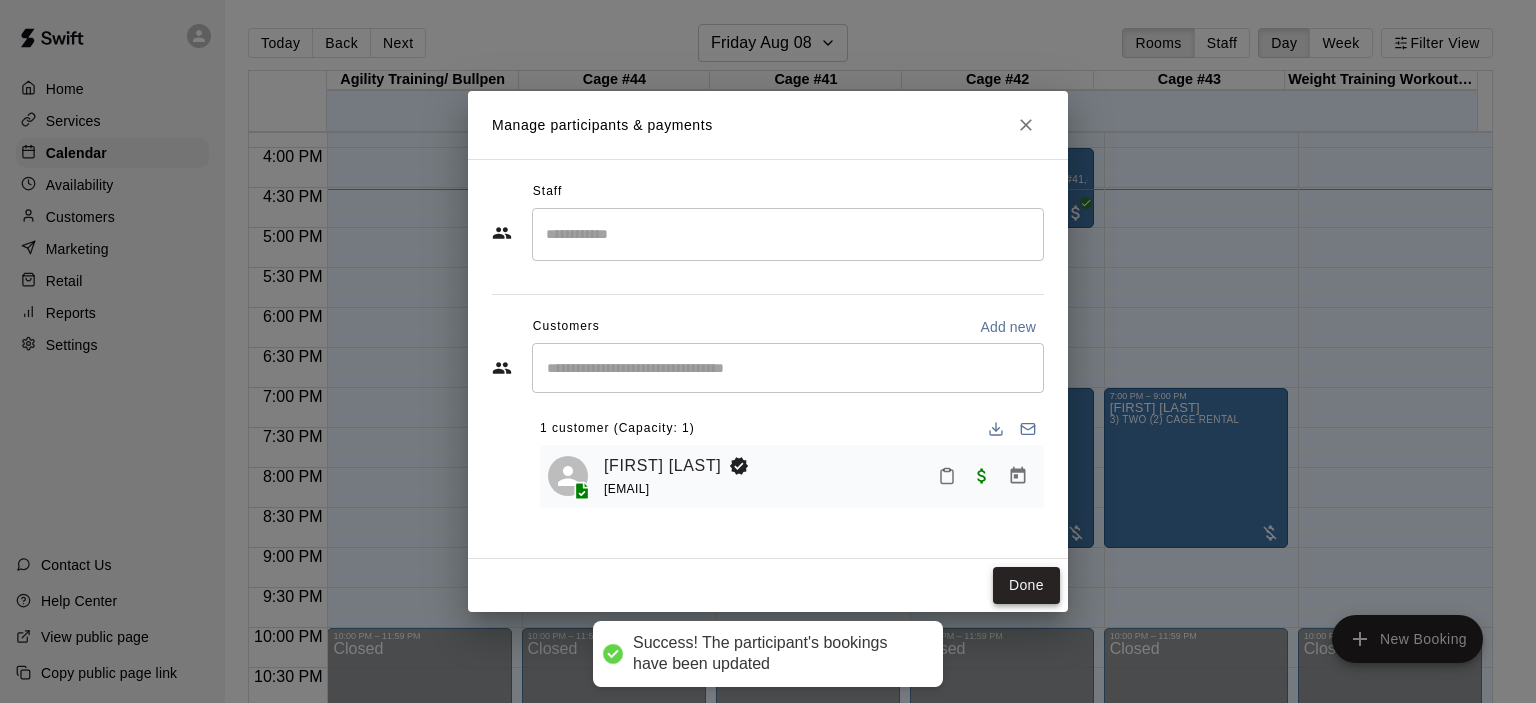 click on "Done" at bounding box center (1026, 585) 